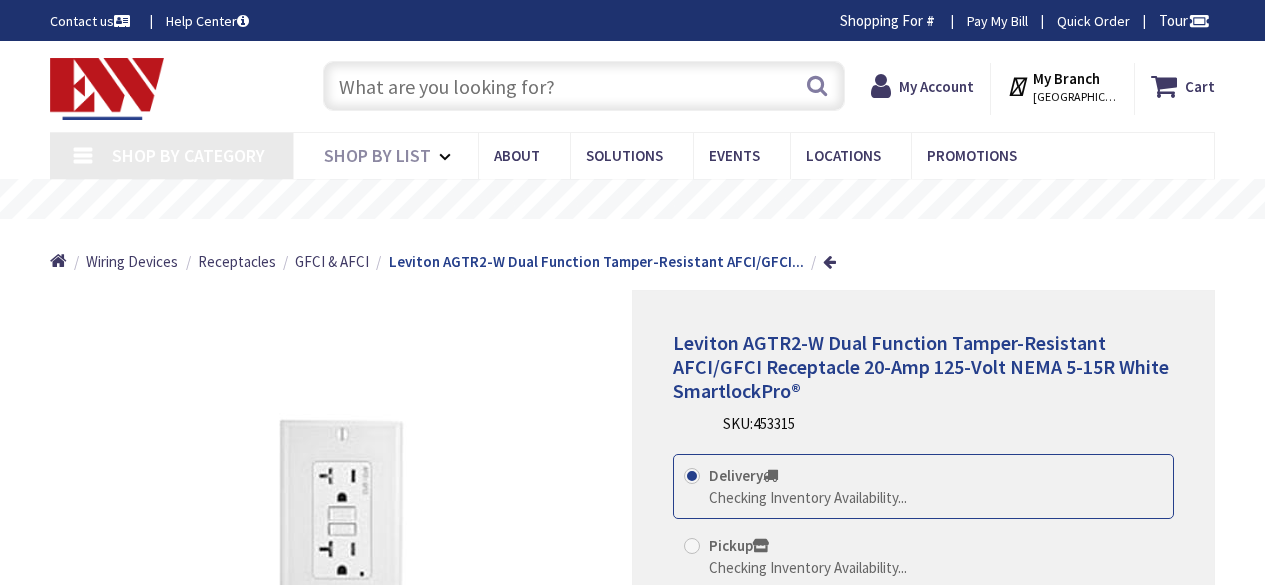 scroll, scrollTop: 0, scrollLeft: 0, axis: both 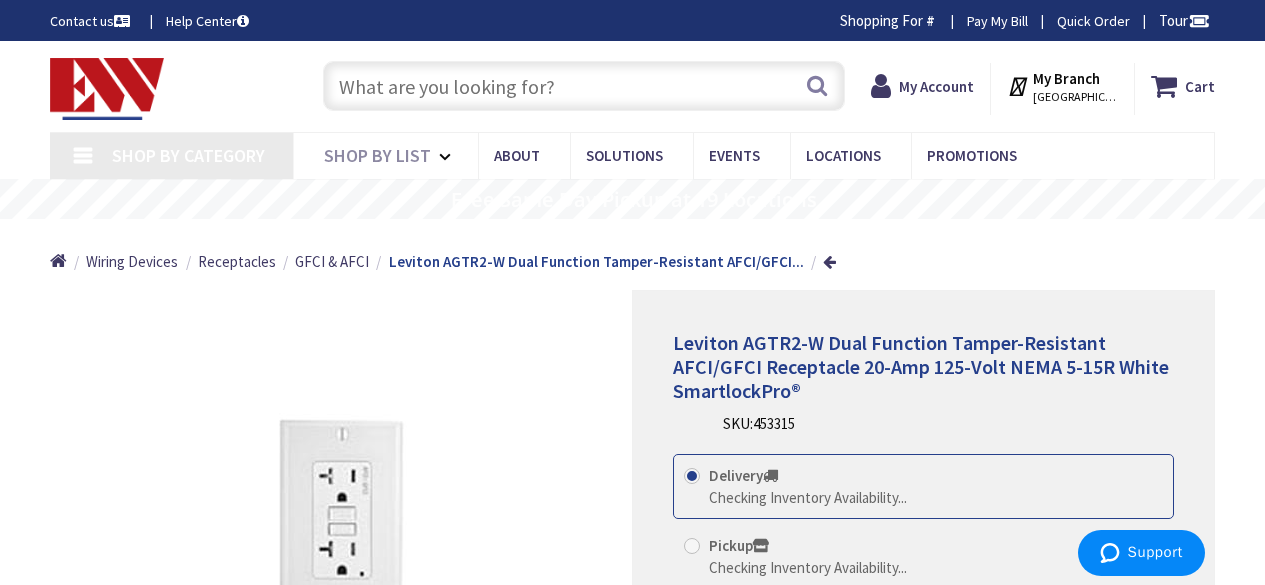 click at bounding box center (107, 89) 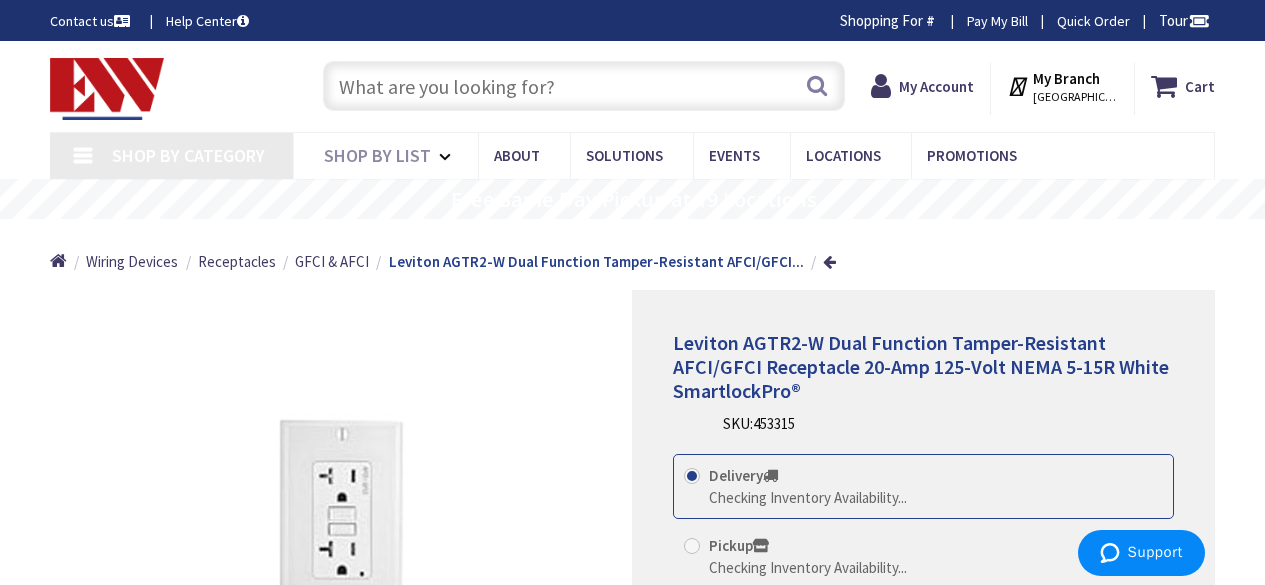 click at bounding box center [107, 89] 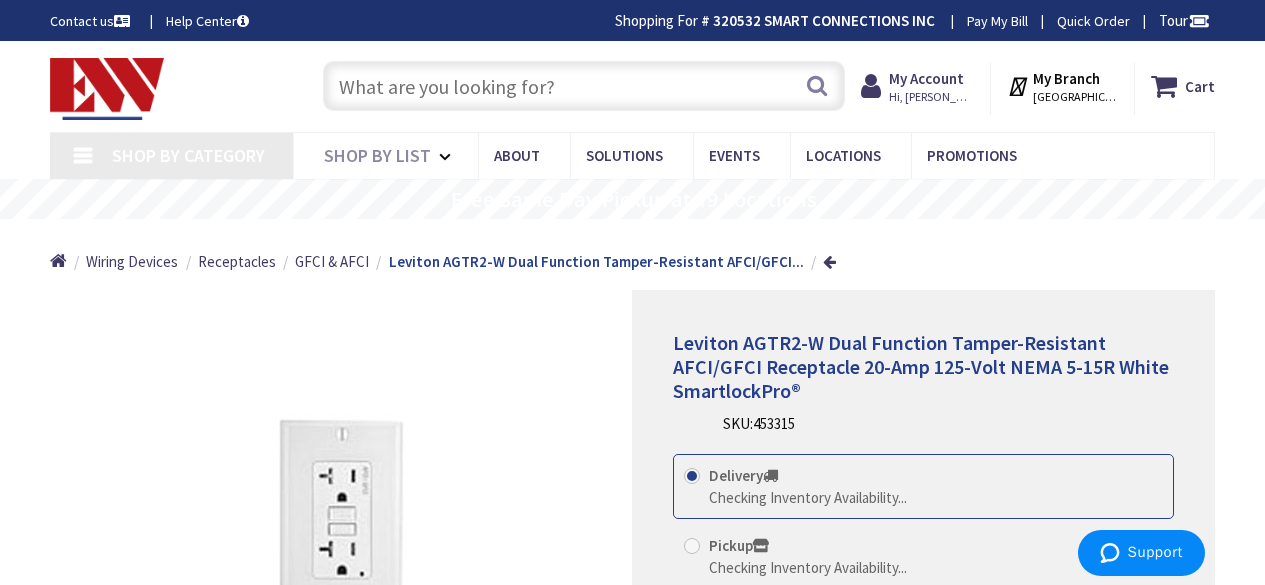 type on "[GEOGRAPHIC_DATA], [GEOGRAPHIC_DATA]" 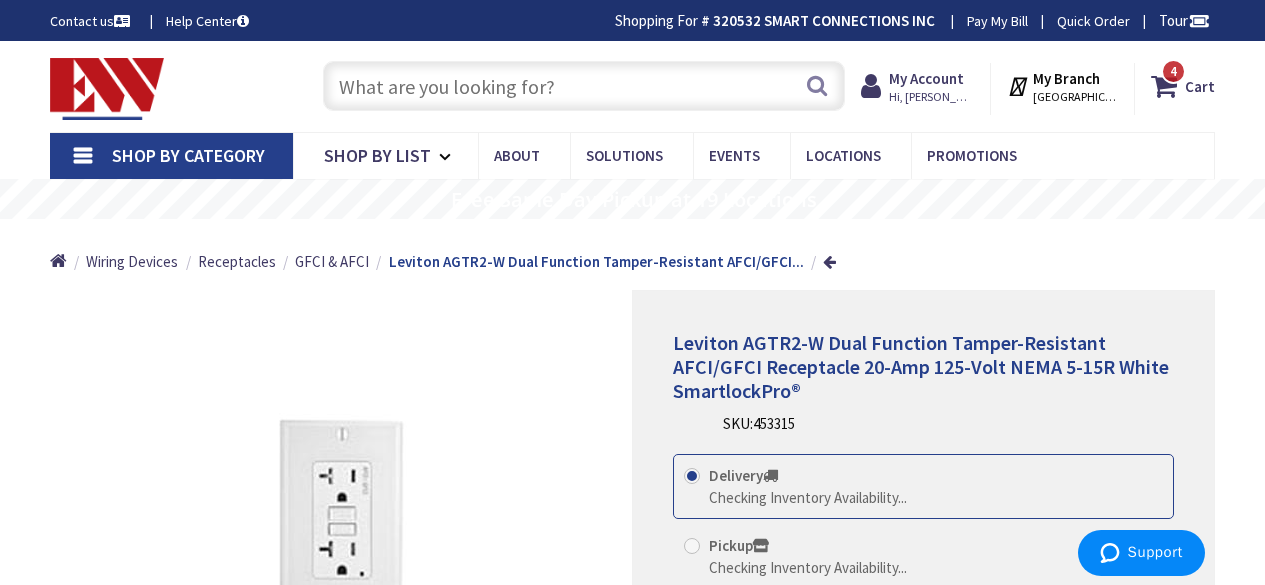 scroll, scrollTop: 0, scrollLeft: 0, axis: both 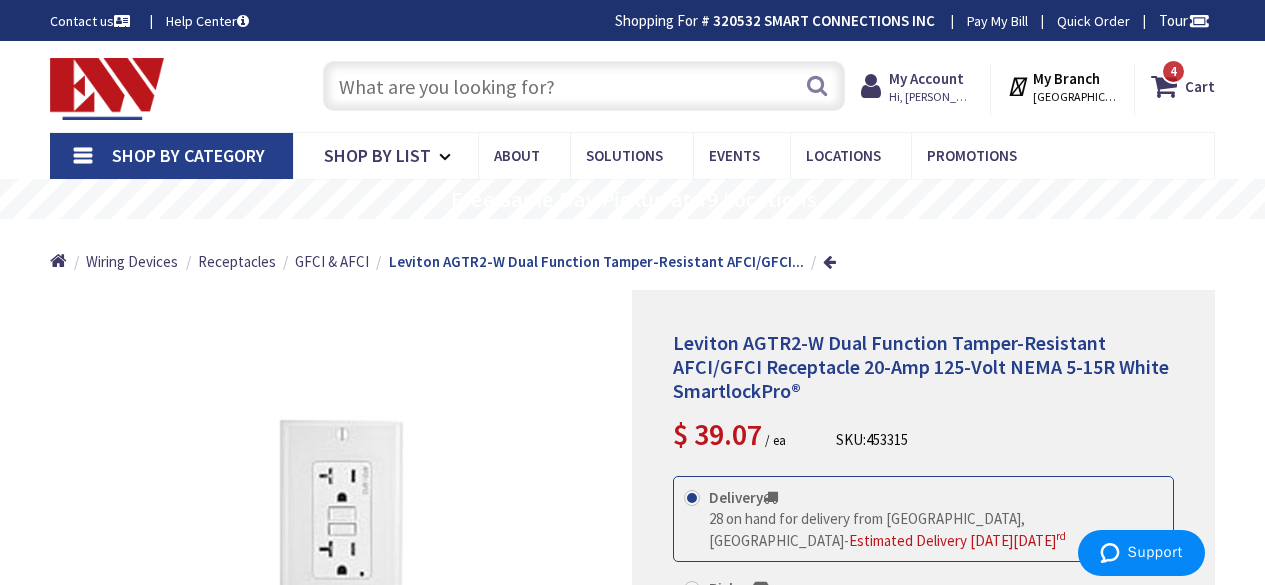drag, startPoint x: 517, startPoint y: 49, endPoint x: 498, endPoint y: 62, distance: 23.021729 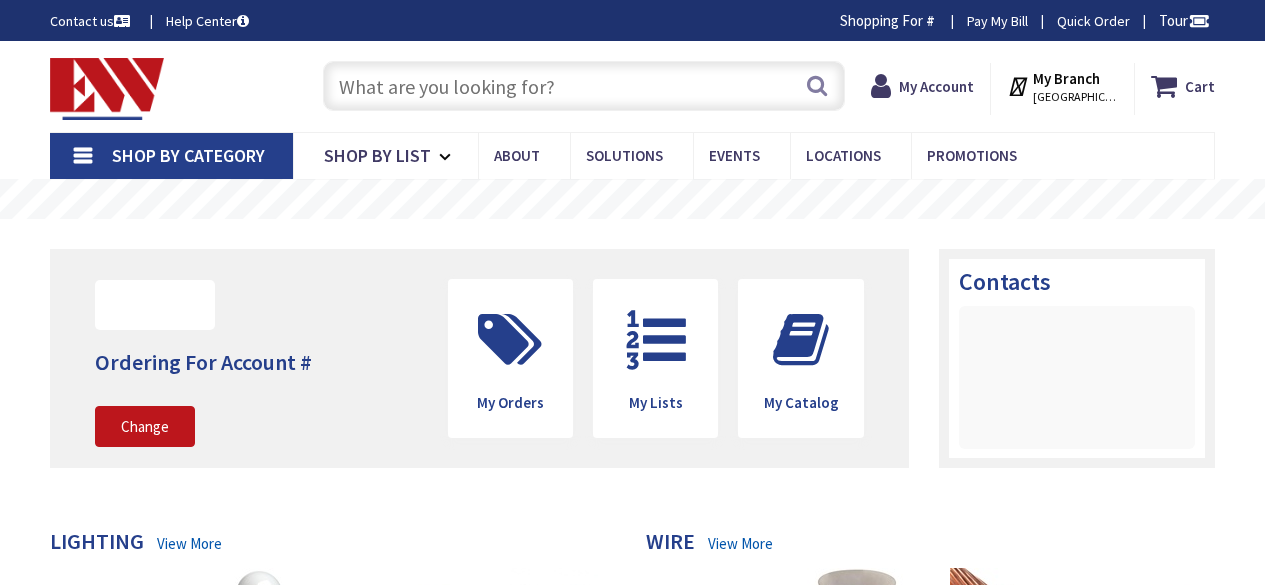 click at bounding box center (584, 86) 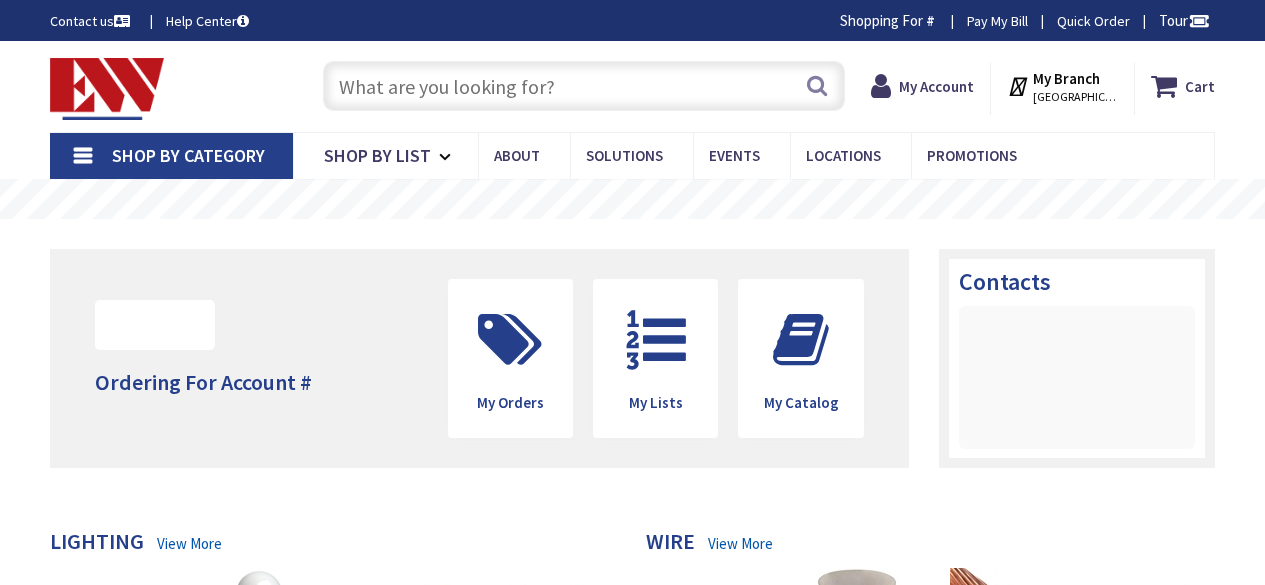 scroll, scrollTop: 0, scrollLeft: 0, axis: both 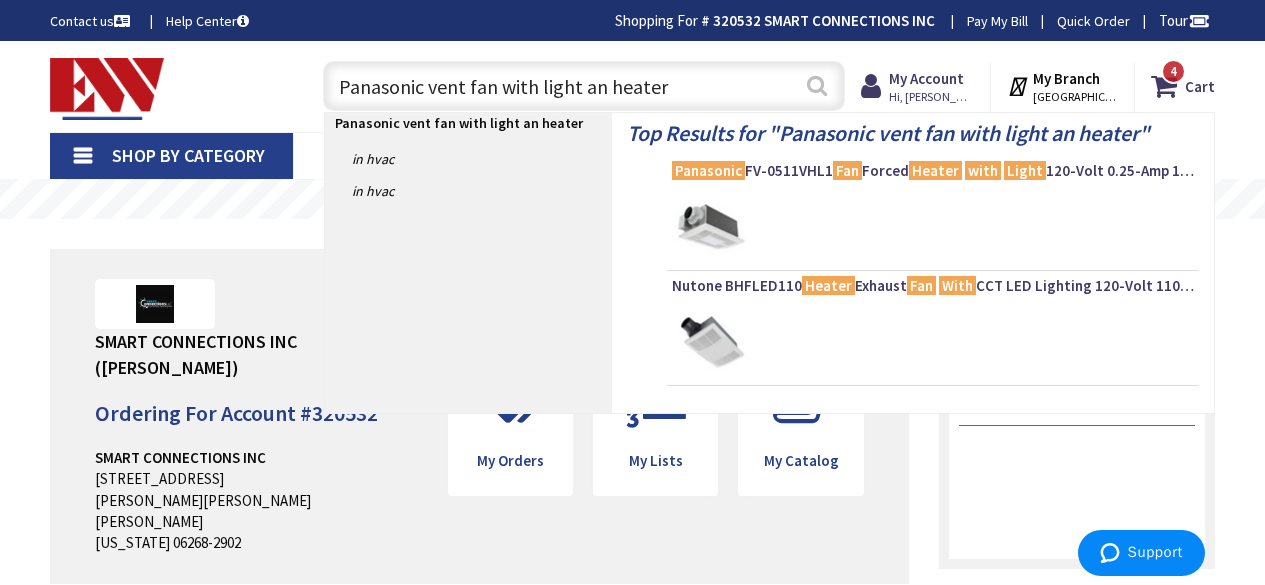 type on "Panasonic vent fan with light an heater" 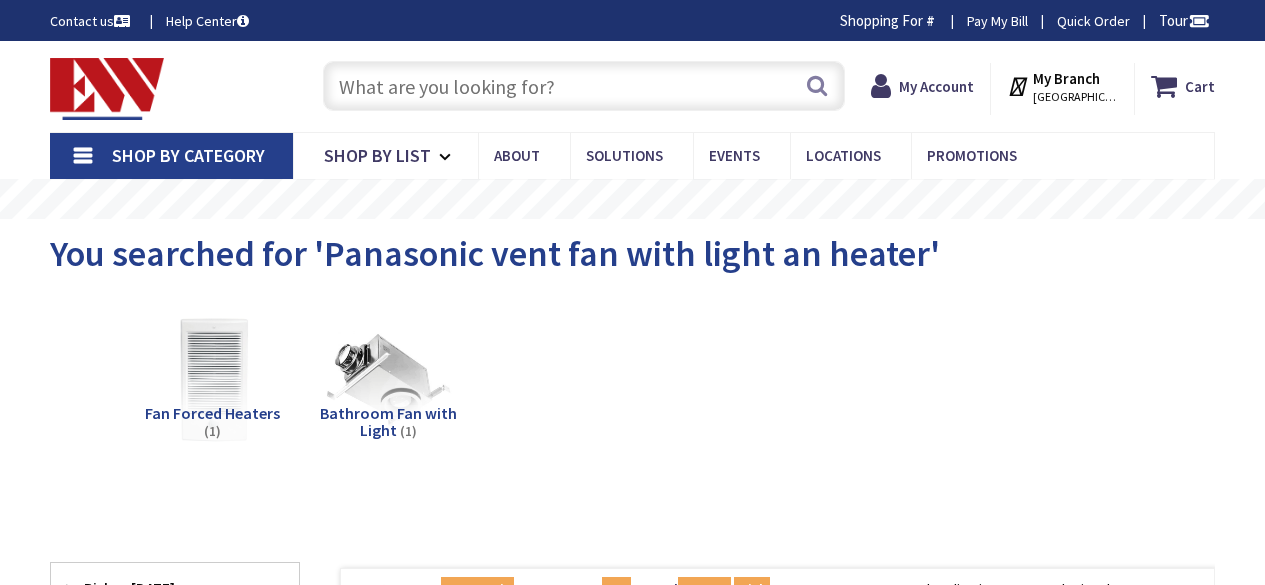 scroll, scrollTop: 0, scrollLeft: 0, axis: both 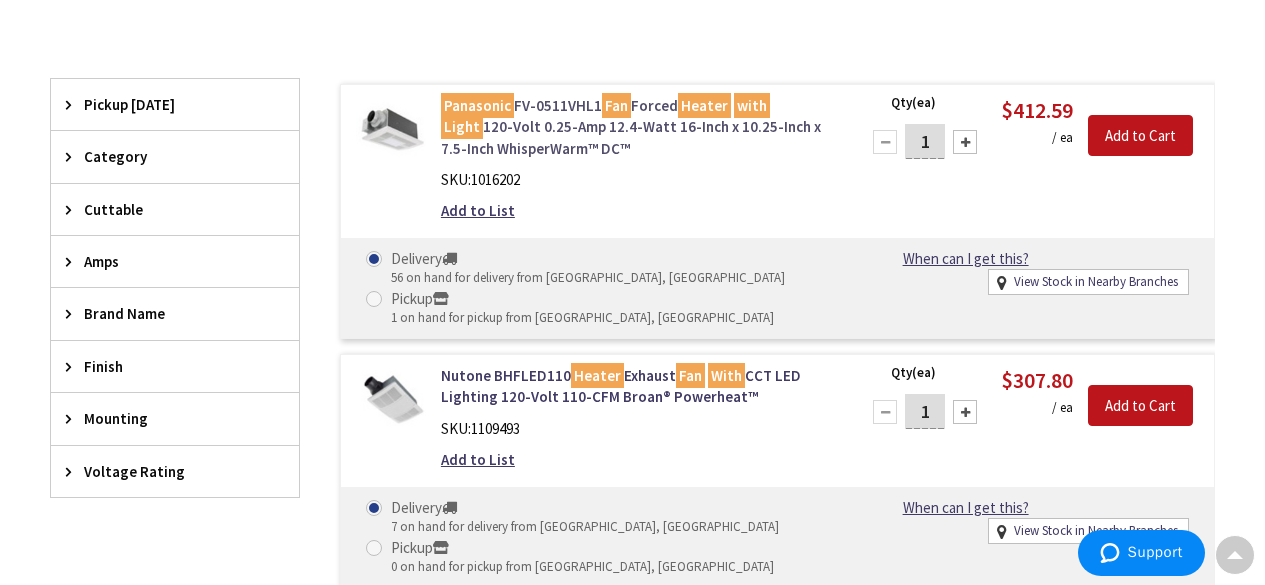 click on "Panasonic  FV-0511VHL1  Fan  Forced  Heater   with   Light  120-Volt 0.25-Amp 12.4-Watt 16-Inch x 10.25-Inch x 7.5-Inch WhisperWarm™ DC™" at bounding box center [638, 127] 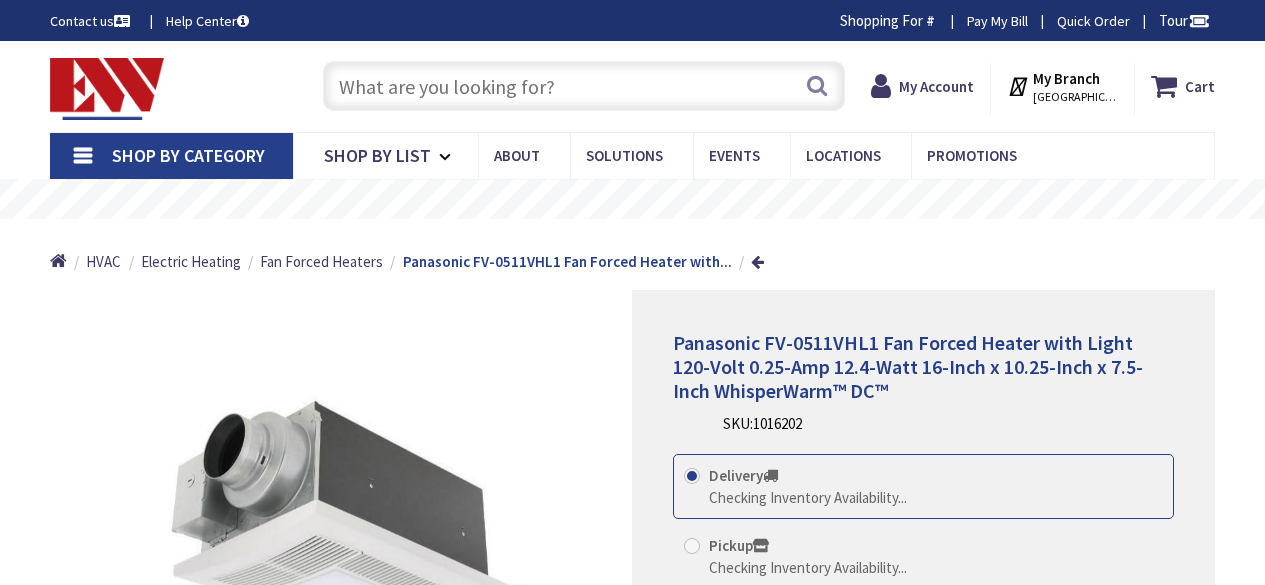 scroll, scrollTop: 0, scrollLeft: 0, axis: both 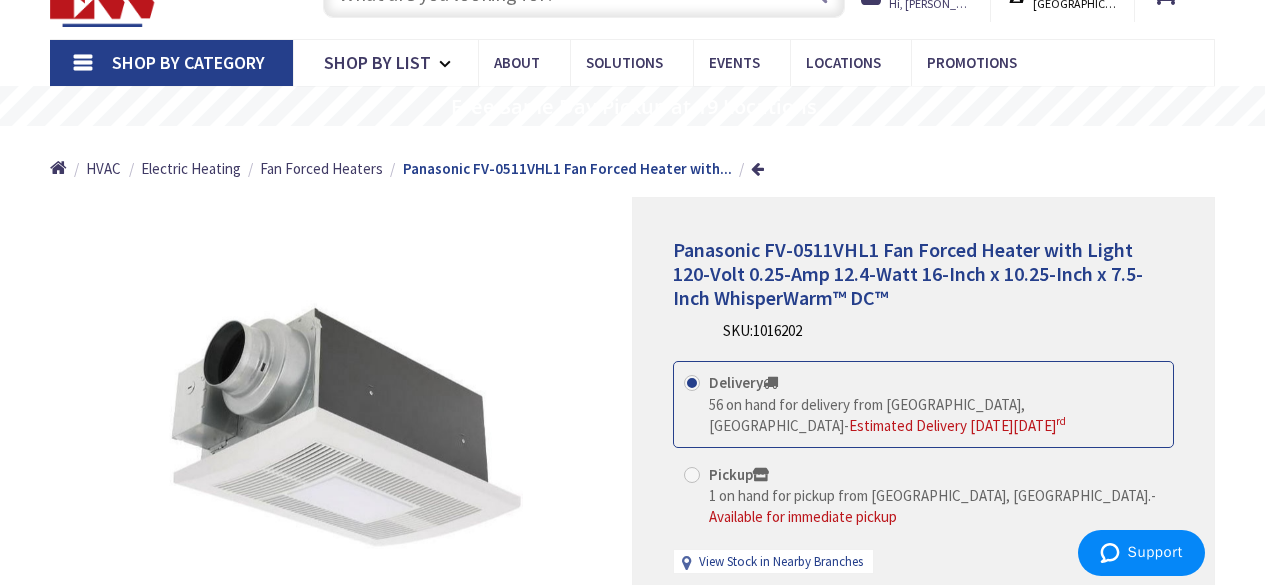 click on "Panasonic FV-0511VHL1 Fan Forced Heater with Light 120-Volt 0.25-Amp 12.4-Watt 16-Inch x 10.25-Inch x 7.5-Inch WhisperWarm™ DC™" at bounding box center [908, 273] 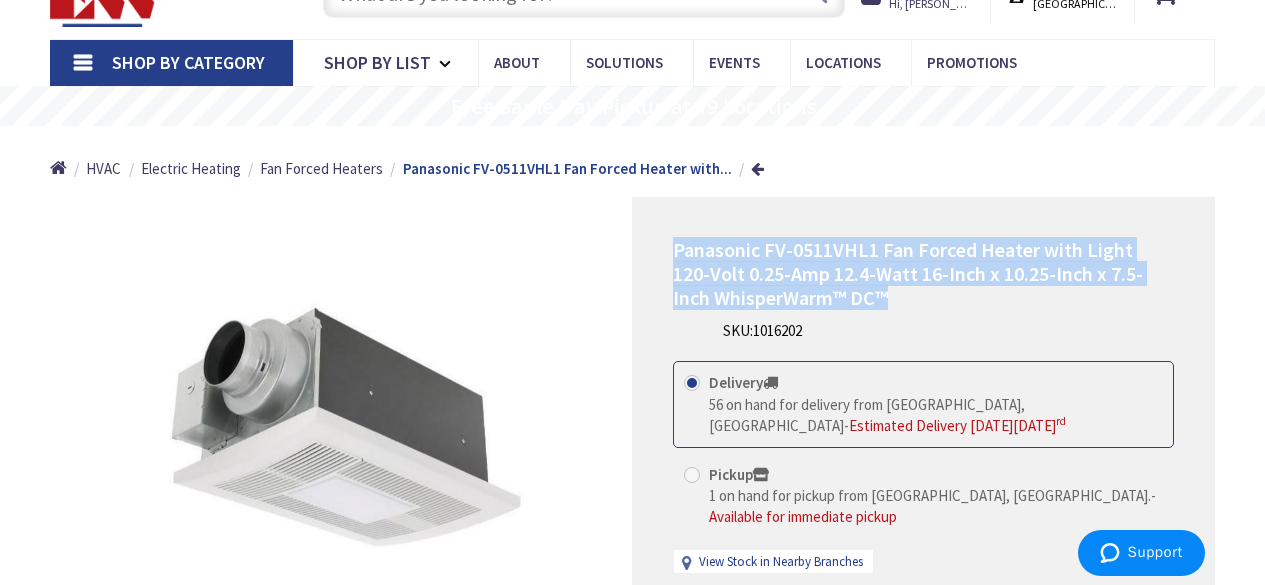 drag, startPoint x: 671, startPoint y: 250, endPoint x: 887, endPoint y: 290, distance: 219.67249 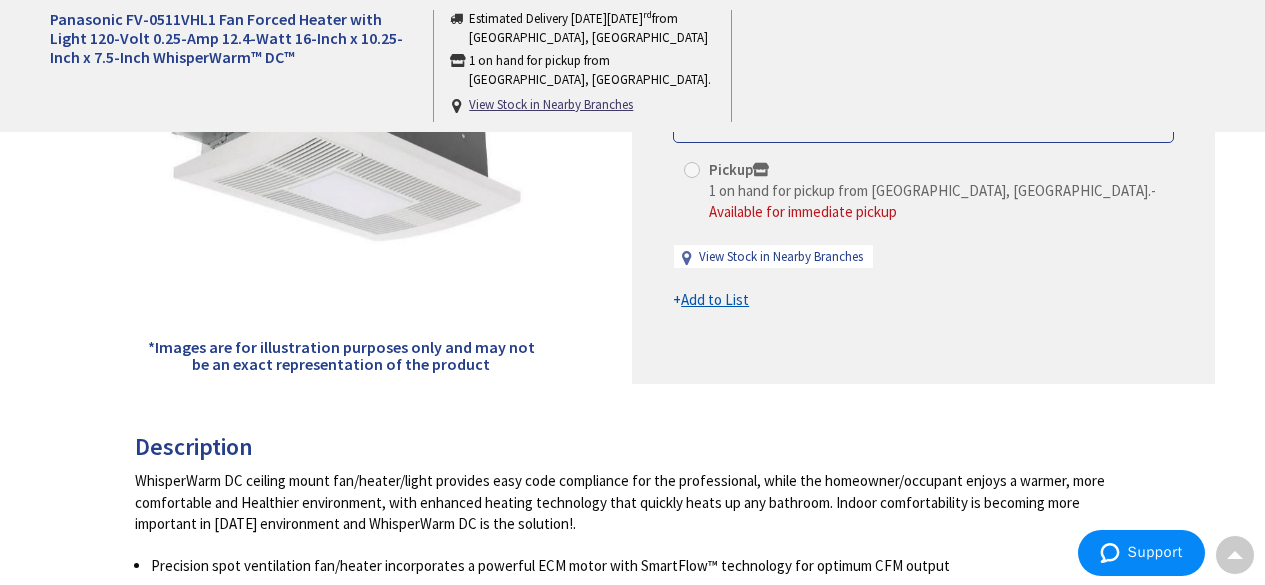 click on "Back
*Images are for illustration purposes only and may not be an exact representation of the product
Panasonic FV-0511VHL1 Fan Forced Heater with Light 120-Volt 0.25-Amp 12.4-Watt 16-Inch x 10.25-Inch x 7.5-Inch WhisperWarm™ DC™
SKU:                 1016202
This product is Discontinued" at bounding box center [632, 639] 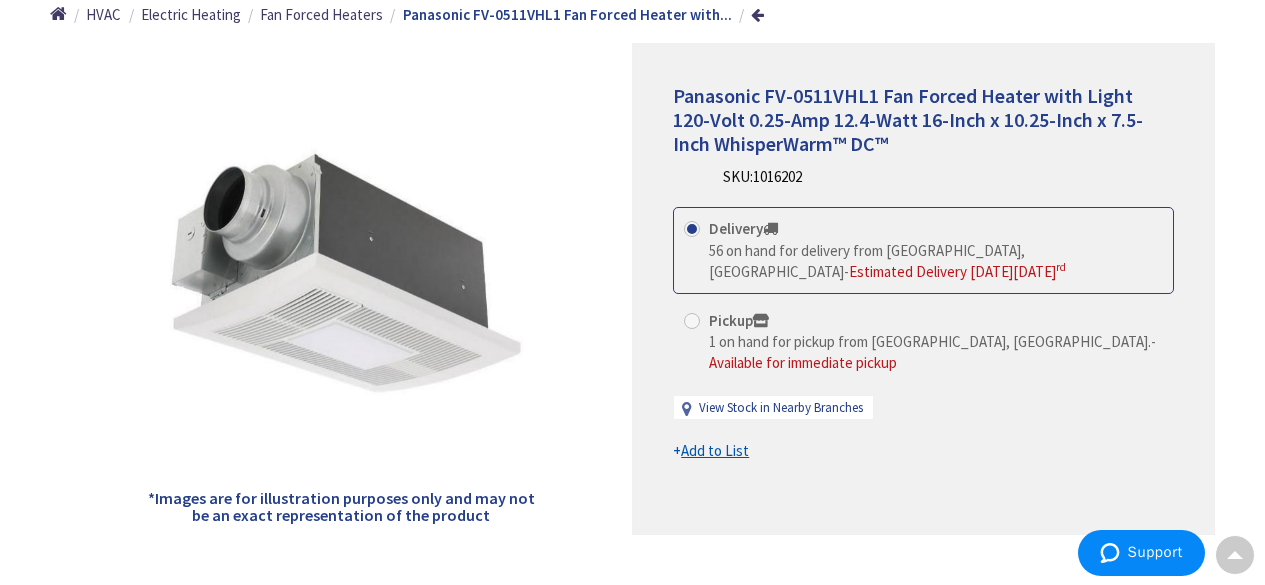scroll, scrollTop: 256, scrollLeft: 0, axis: vertical 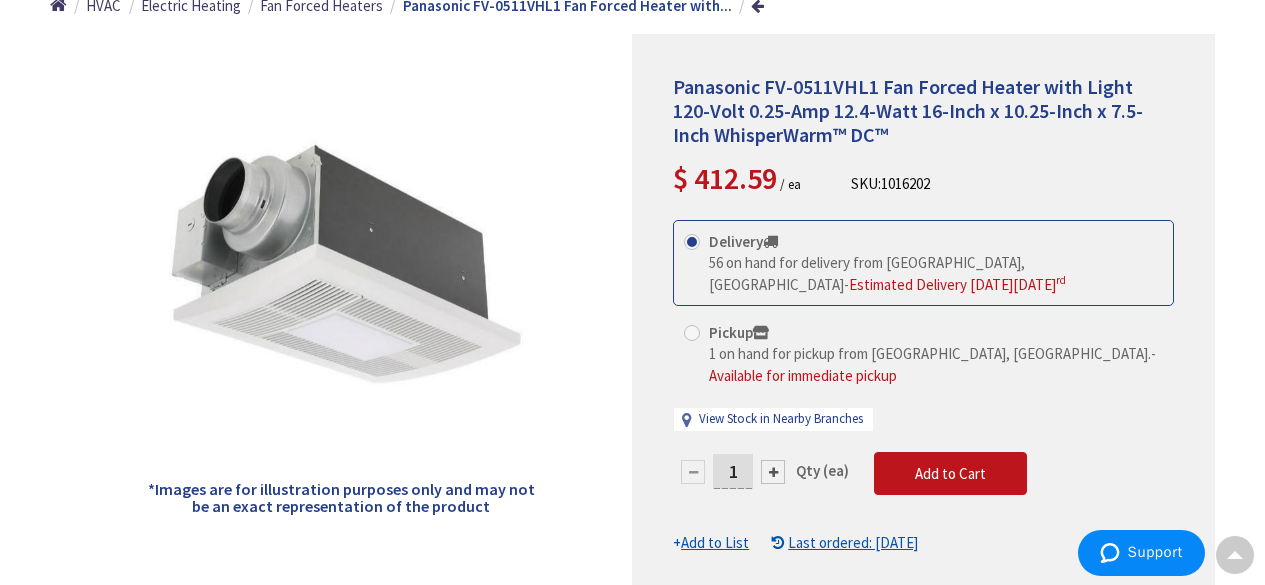 click on "Last ordered: 05/31/2023" at bounding box center [853, 542] 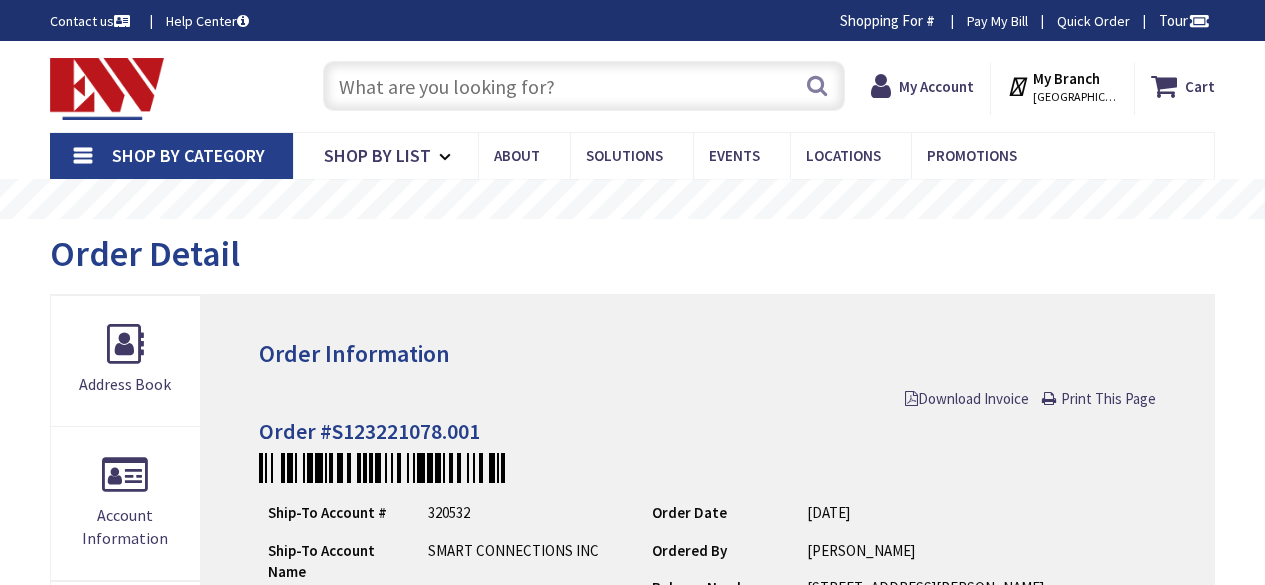 scroll, scrollTop: 633, scrollLeft: 0, axis: vertical 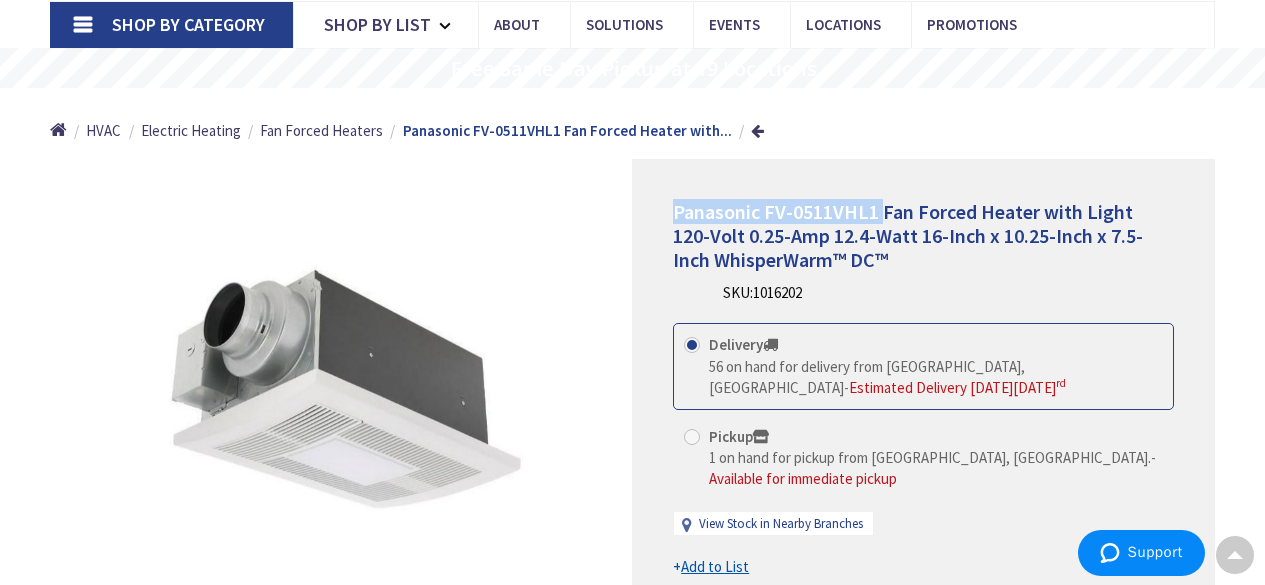 drag, startPoint x: 676, startPoint y: 208, endPoint x: 880, endPoint y: 222, distance: 204.47983 